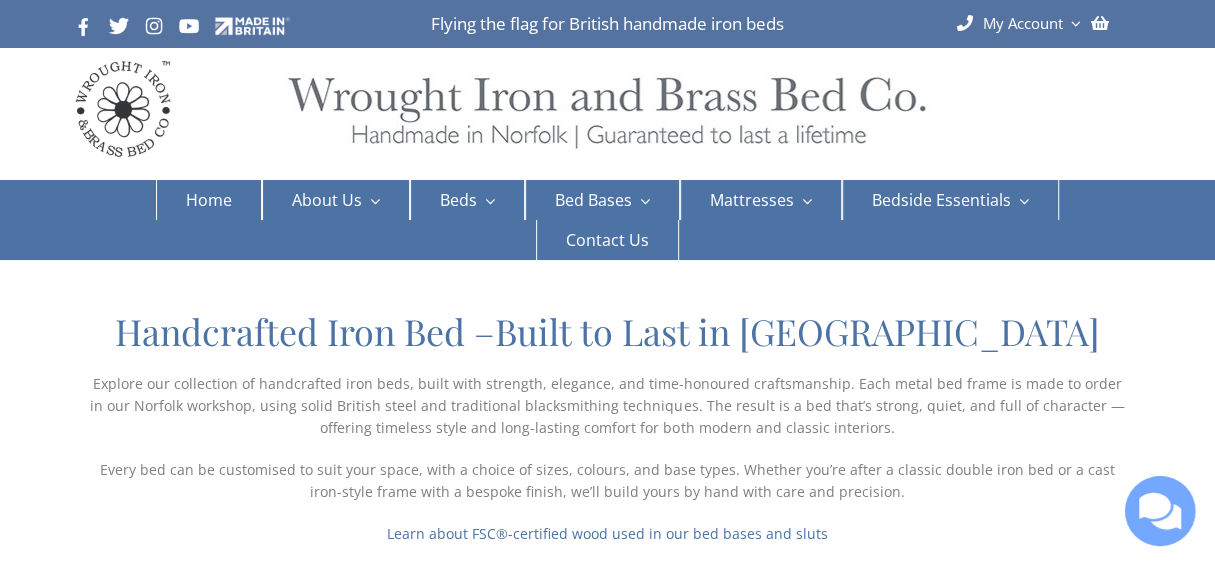 scroll, scrollTop: 0, scrollLeft: 0, axis: both 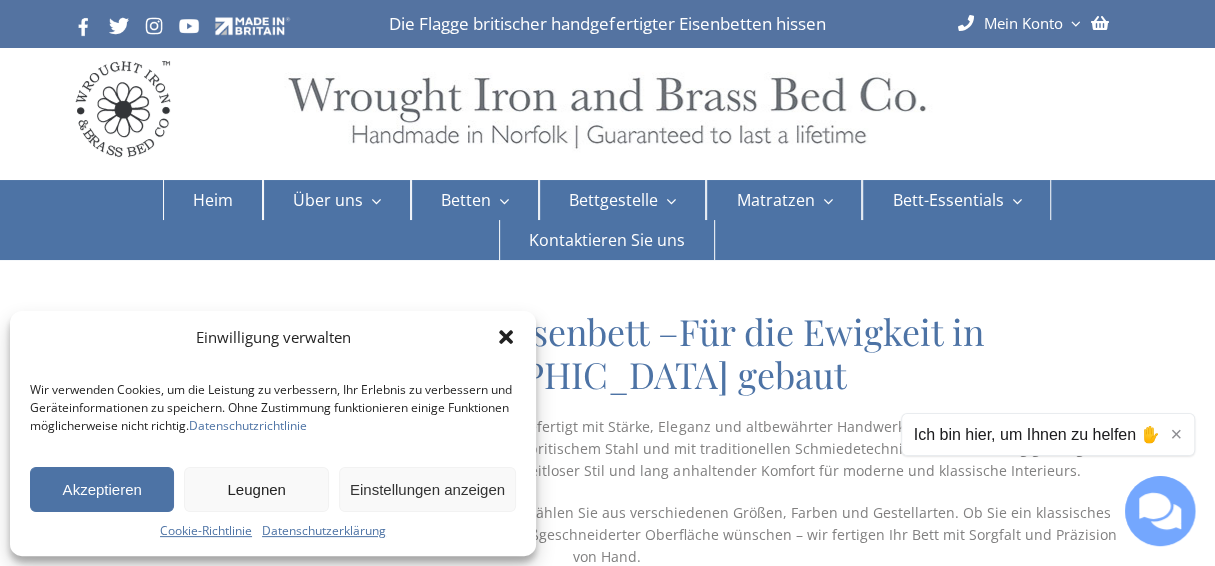 click at bounding box center [608, 119] 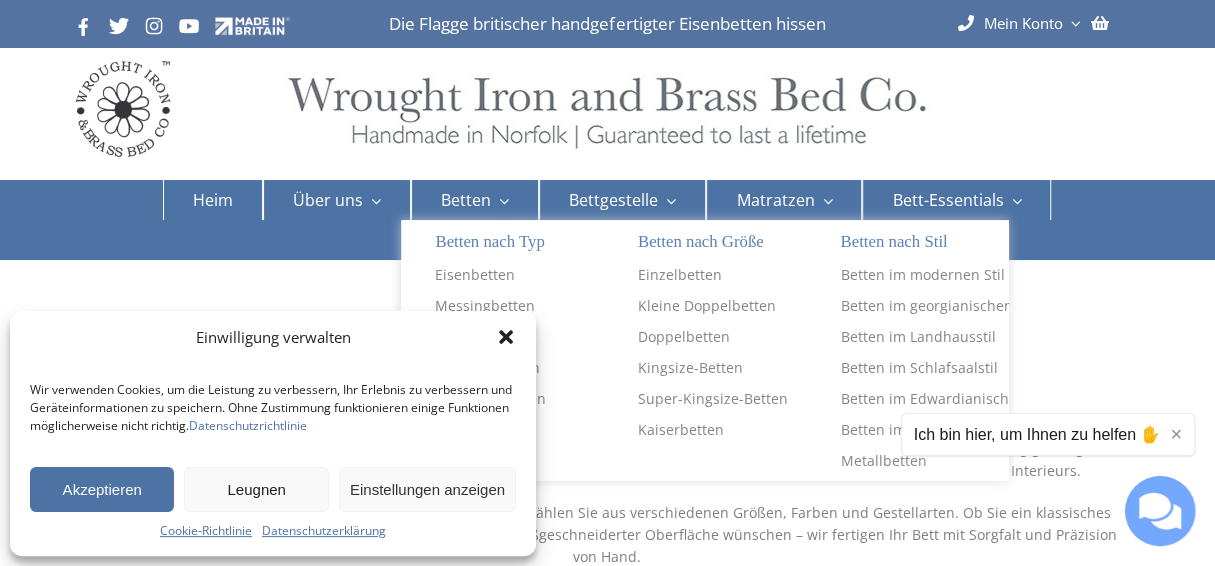 click on "Betten" at bounding box center [466, 200] 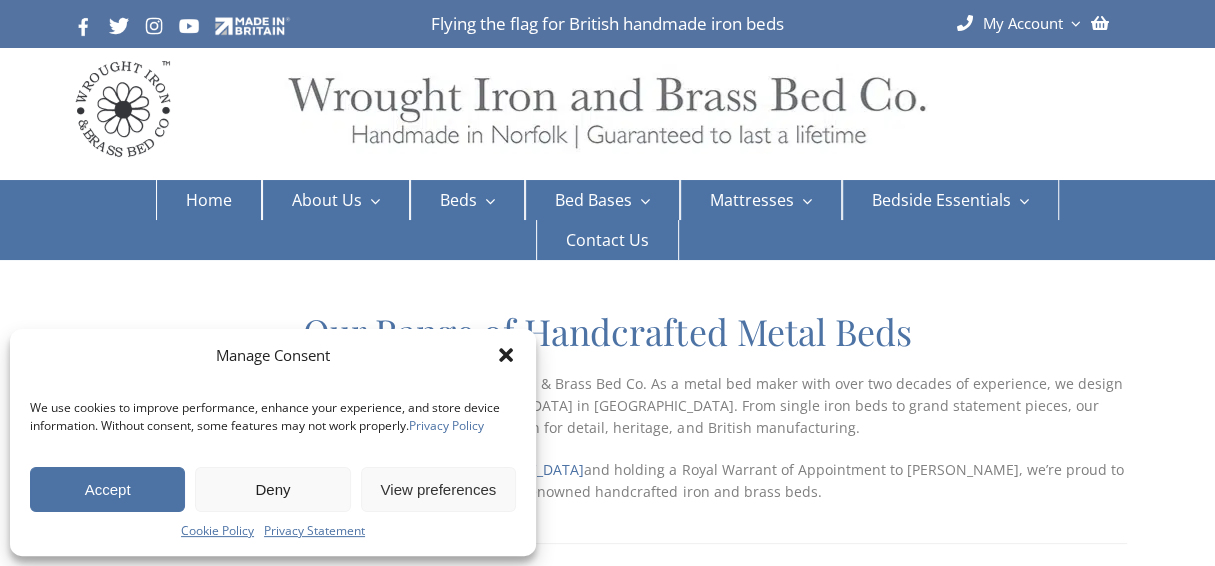 scroll, scrollTop: 0, scrollLeft: 0, axis: both 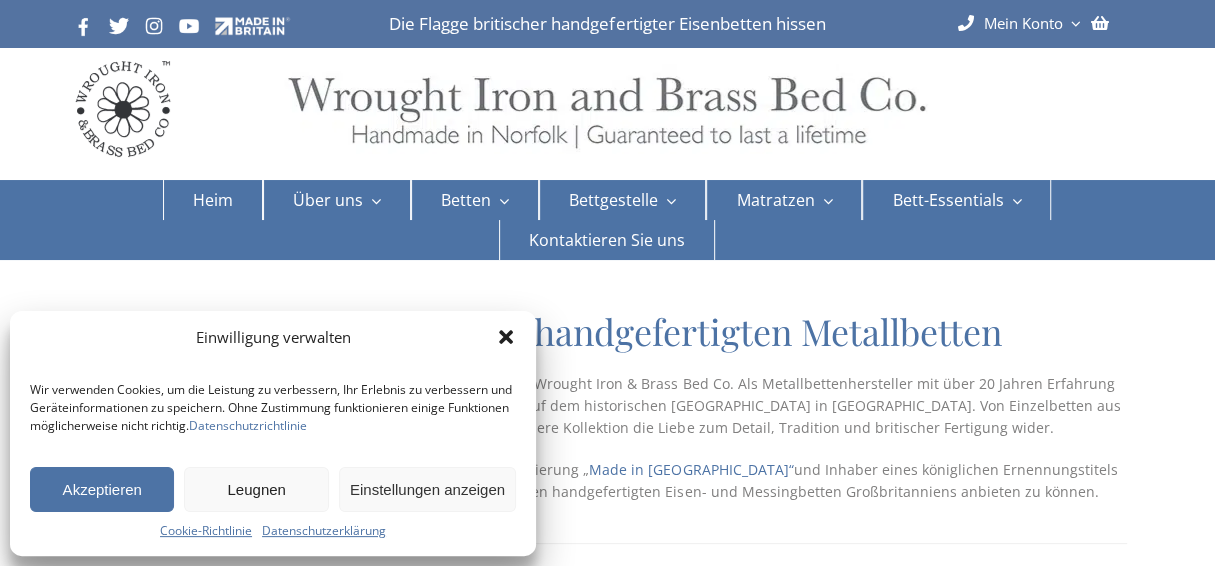 click on "Akzeptieren" at bounding box center [102, 489] 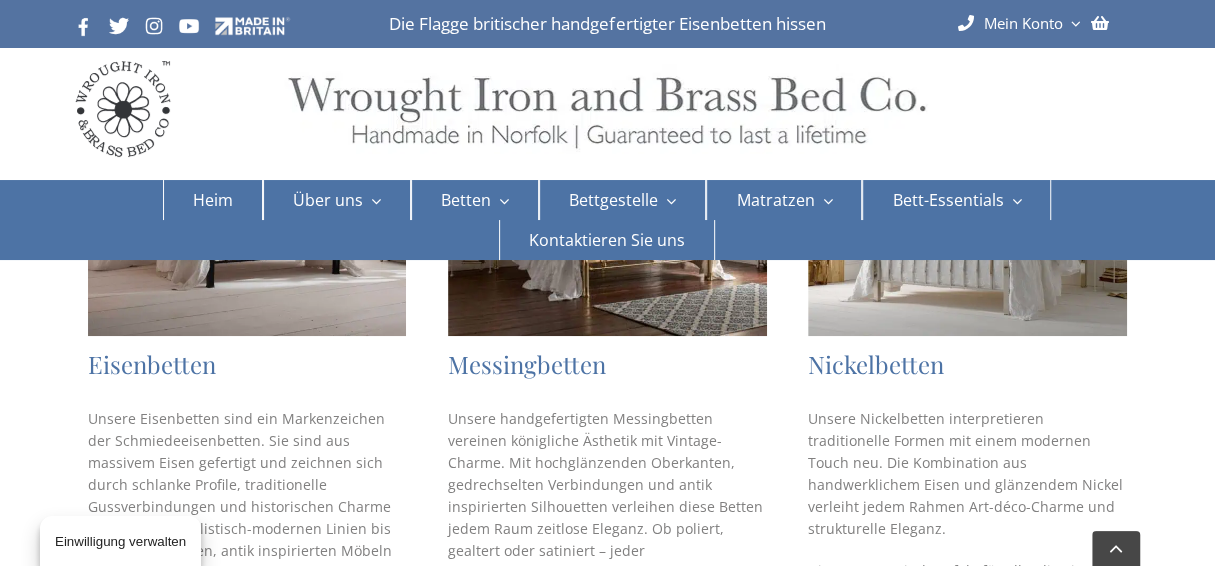 scroll, scrollTop: 546, scrollLeft: 0, axis: vertical 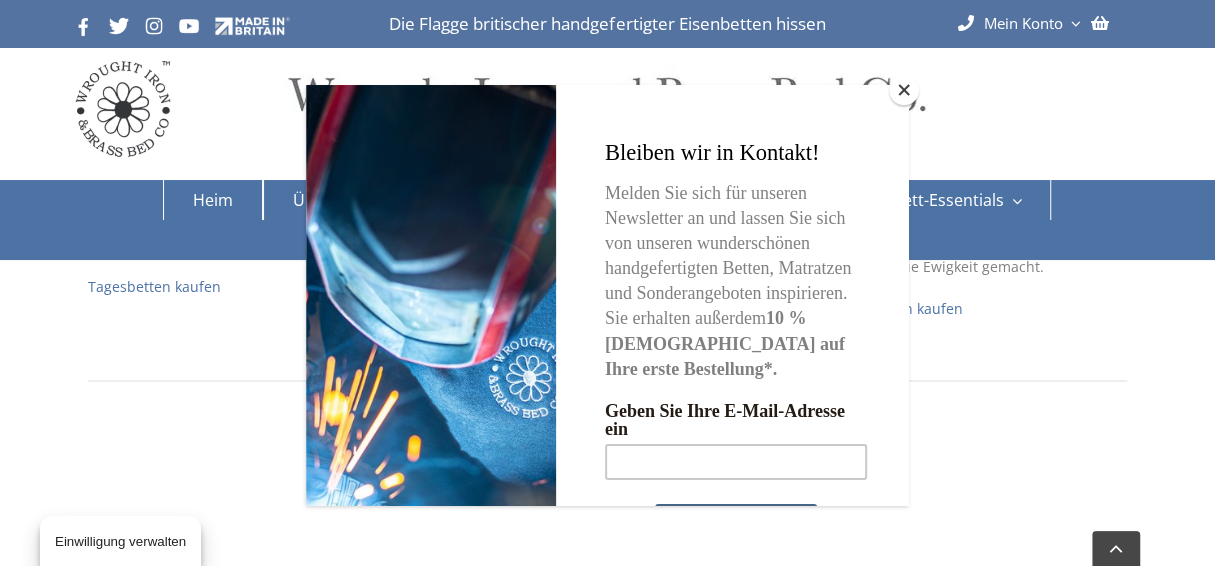 click at bounding box center (904, 90) 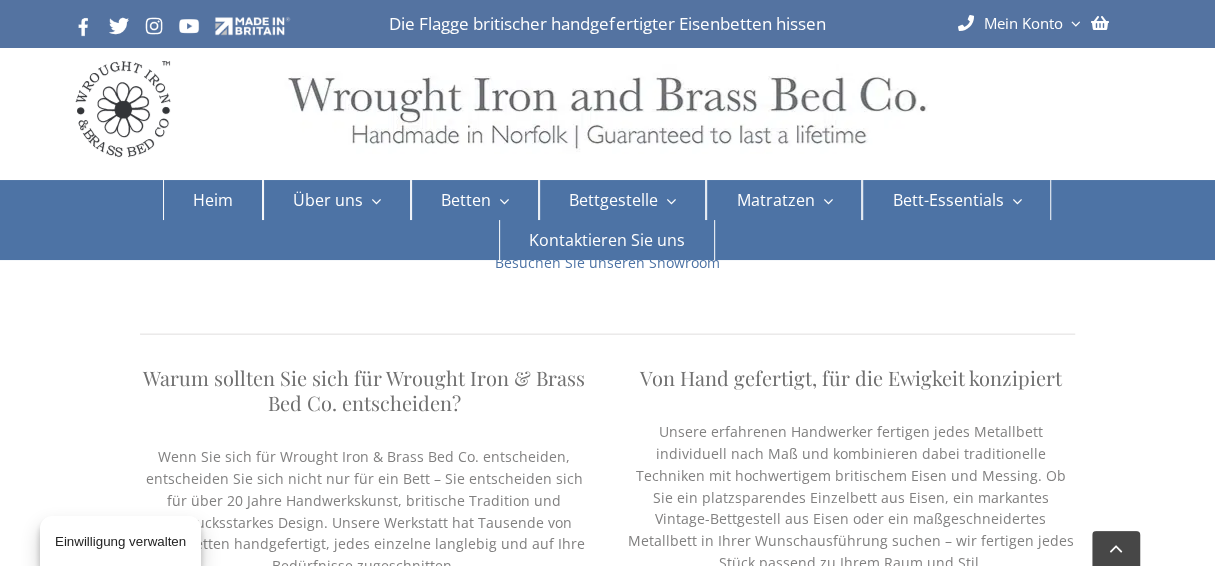 scroll, scrollTop: 2479, scrollLeft: 0, axis: vertical 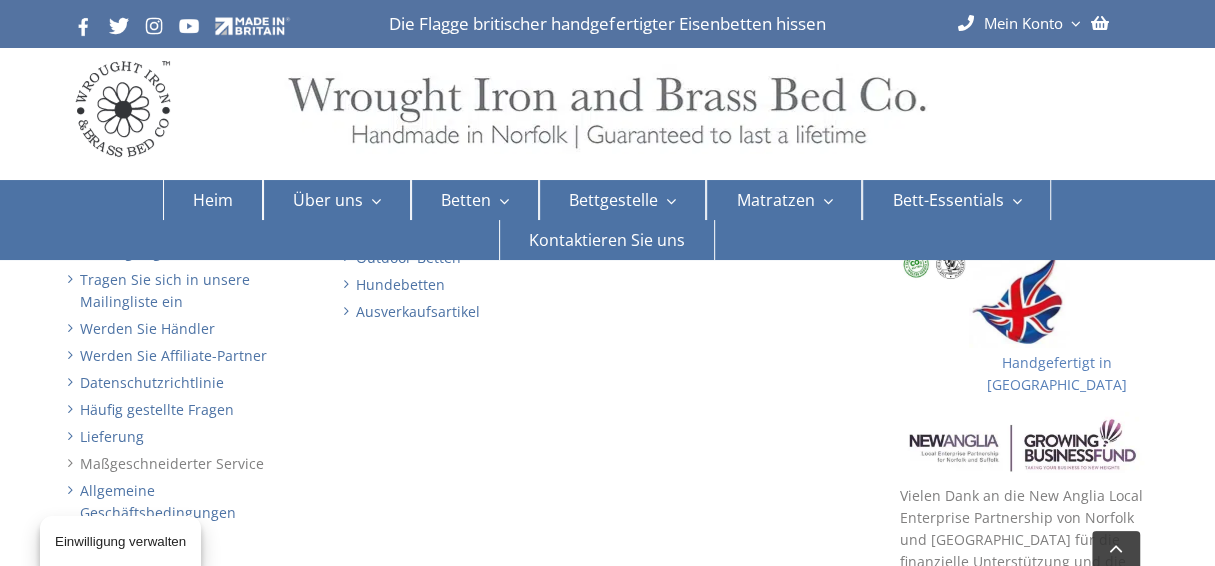 click on "Maßgeschneiderter Service" at bounding box center [172, 463] 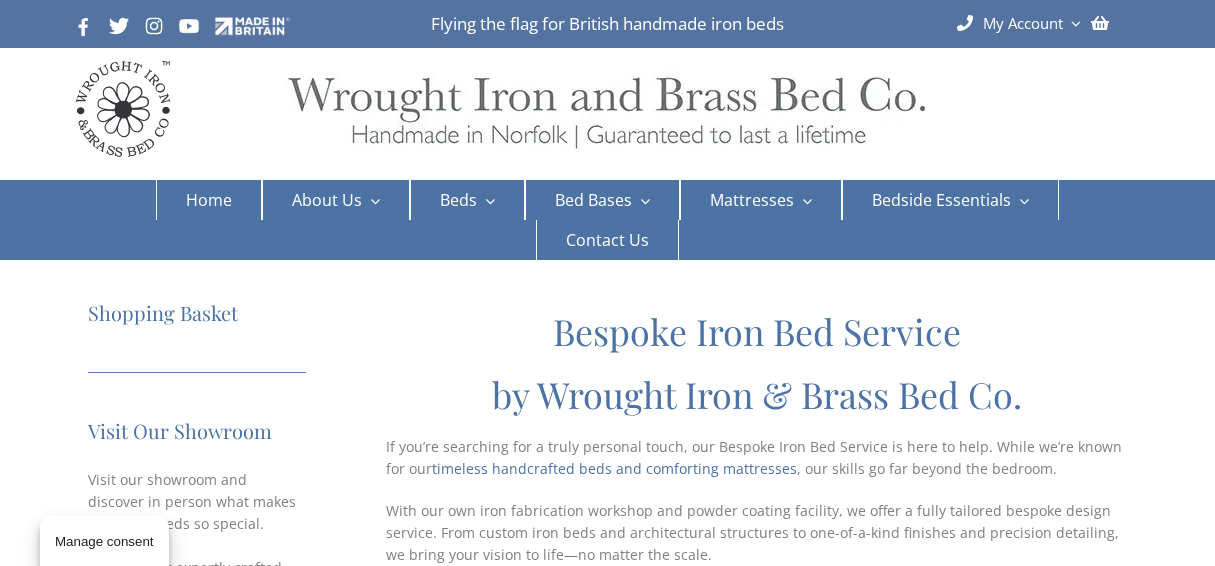 scroll, scrollTop: 0, scrollLeft: 0, axis: both 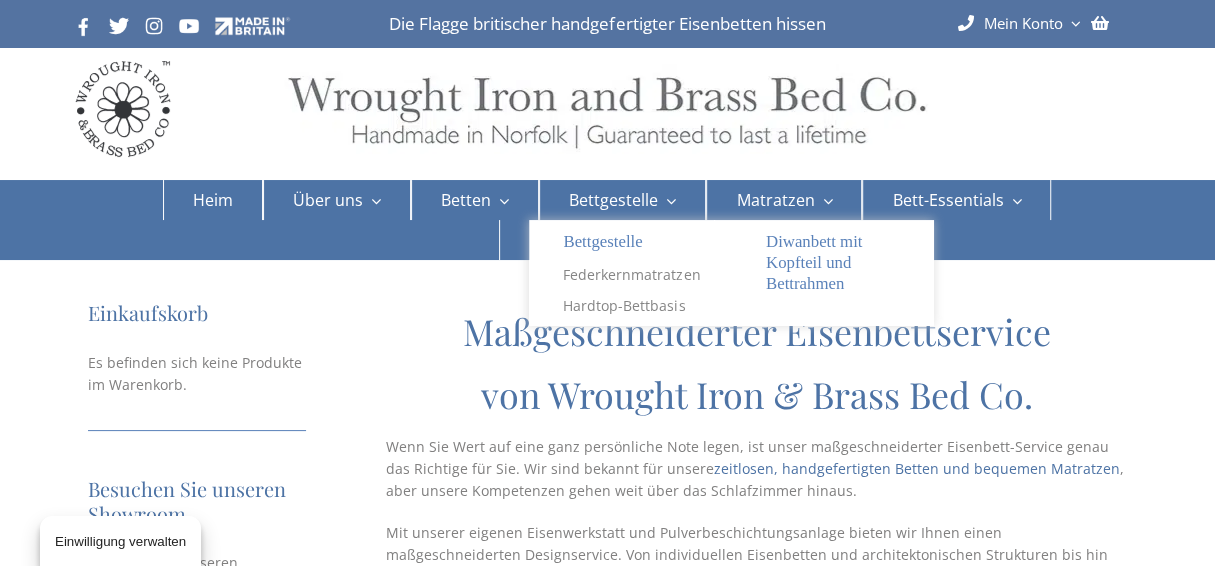 click on "Bettgestelle" at bounding box center (613, 200) 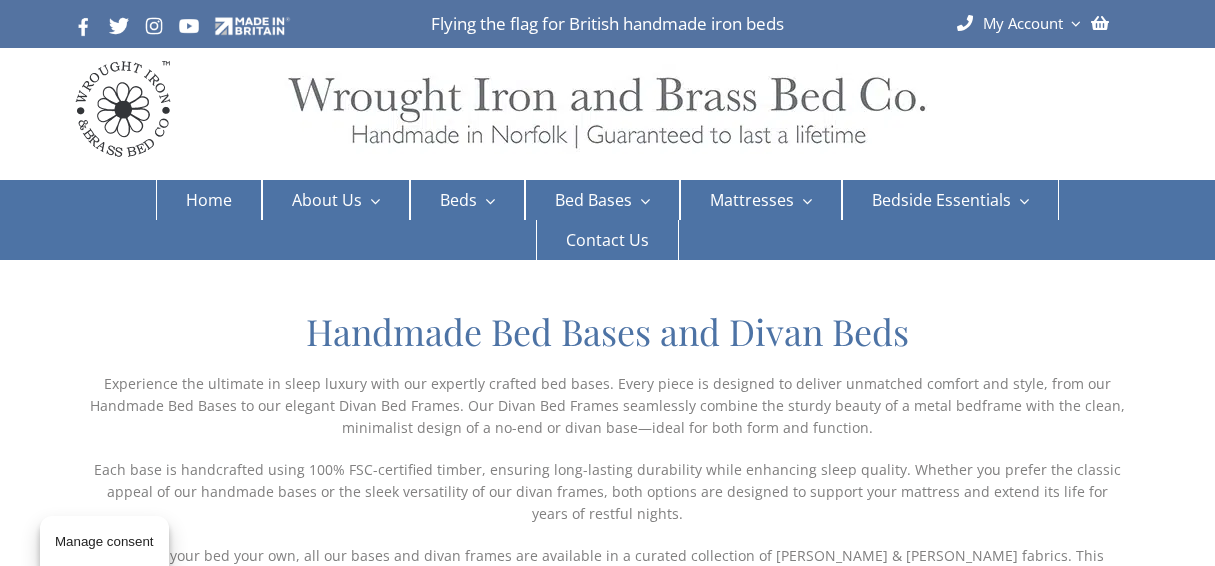 scroll, scrollTop: 0, scrollLeft: 0, axis: both 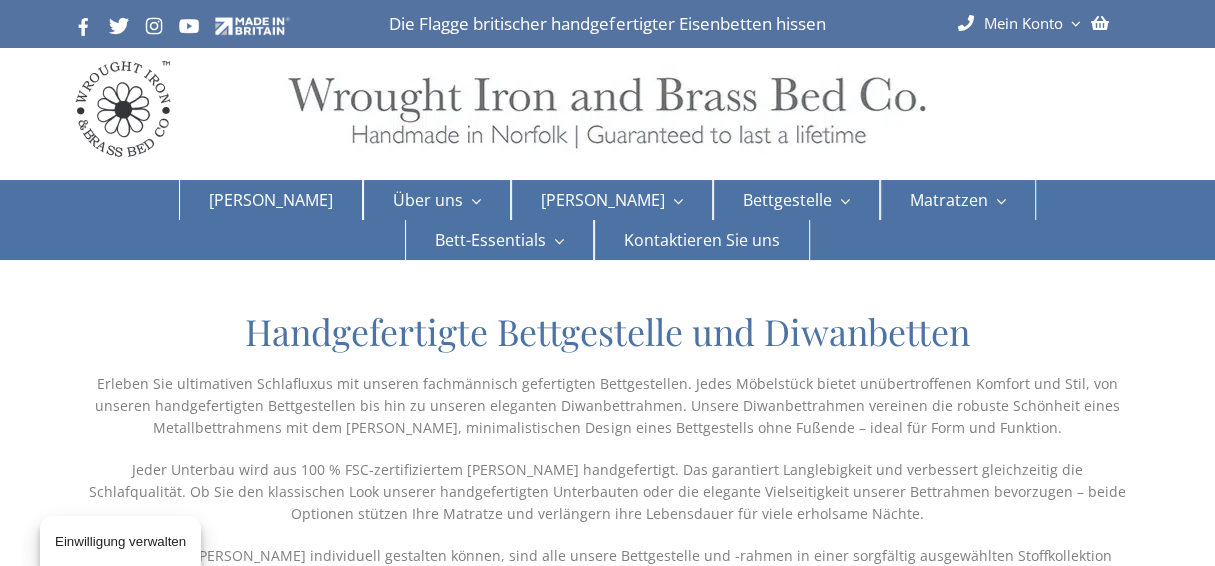 click on "Bettgestelle" at bounding box center (787, 200) 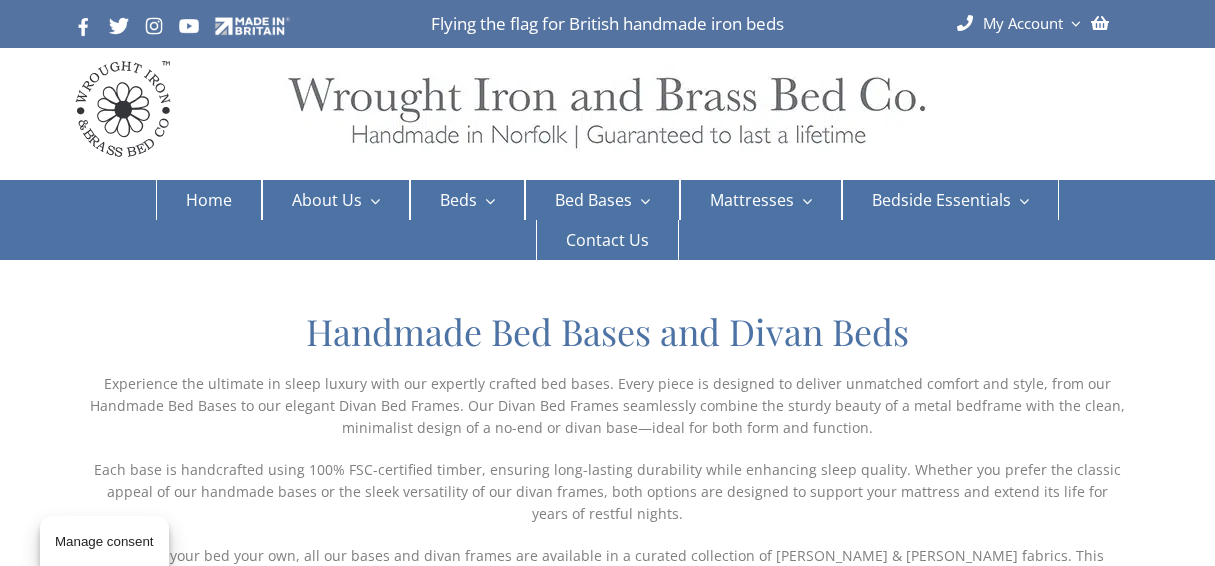 scroll, scrollTop: 0, scrollLeft: 0, axis: both 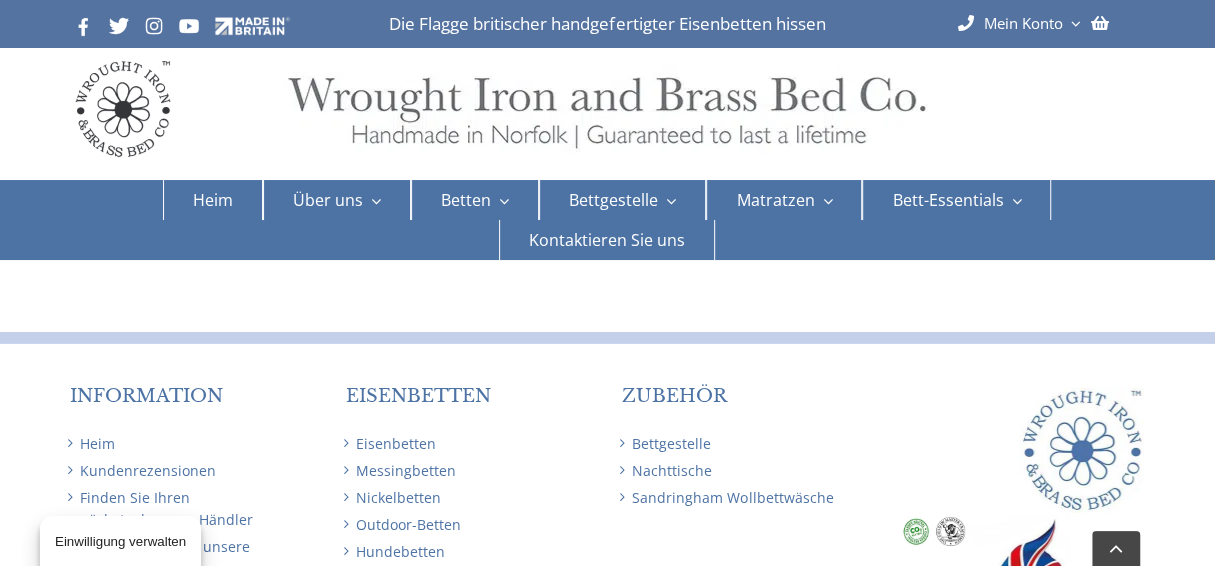 click on "Ausverkaufsartikel" at bounding box center [418, 578] 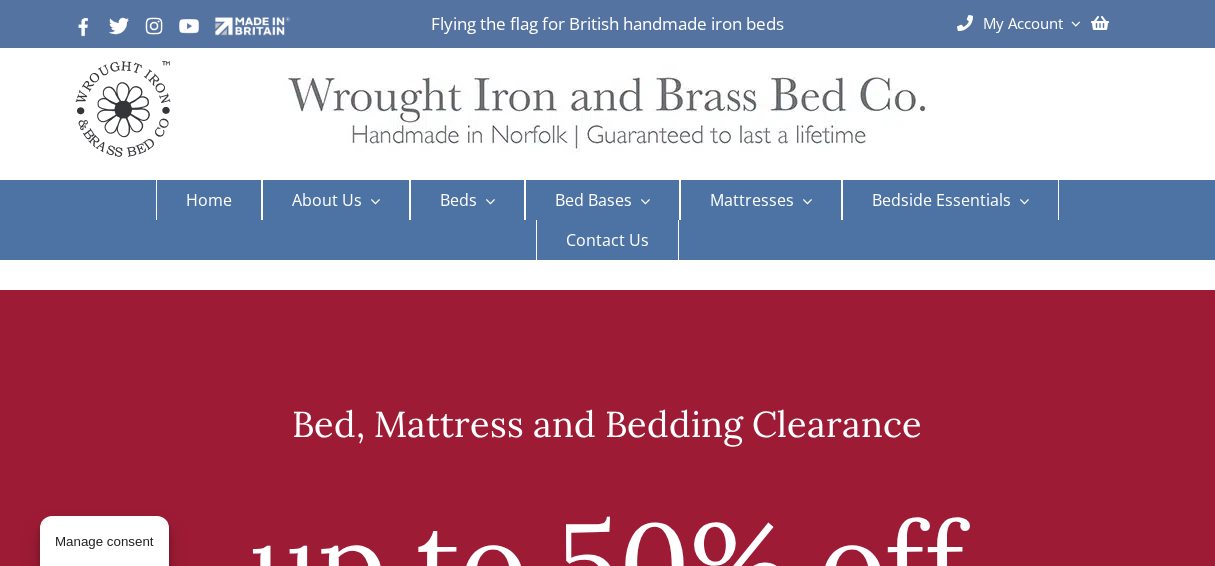 scroll, scrollTop: 0, scrollLeft: 0, axis: both 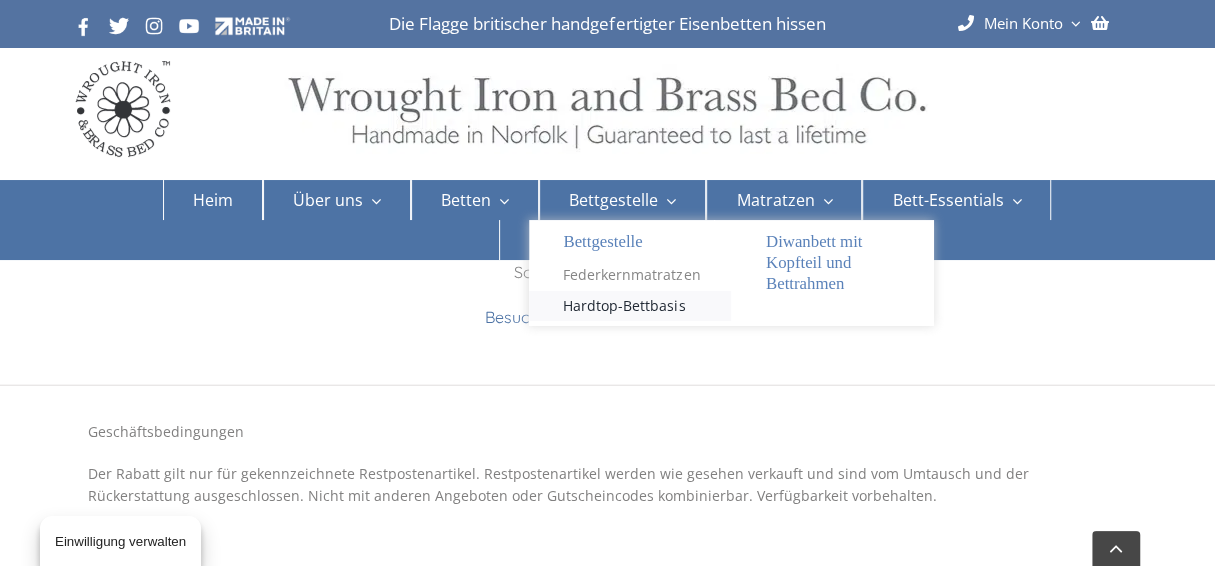 click on "Hardtop-Bettbasis" at bounding box center [624, 305] 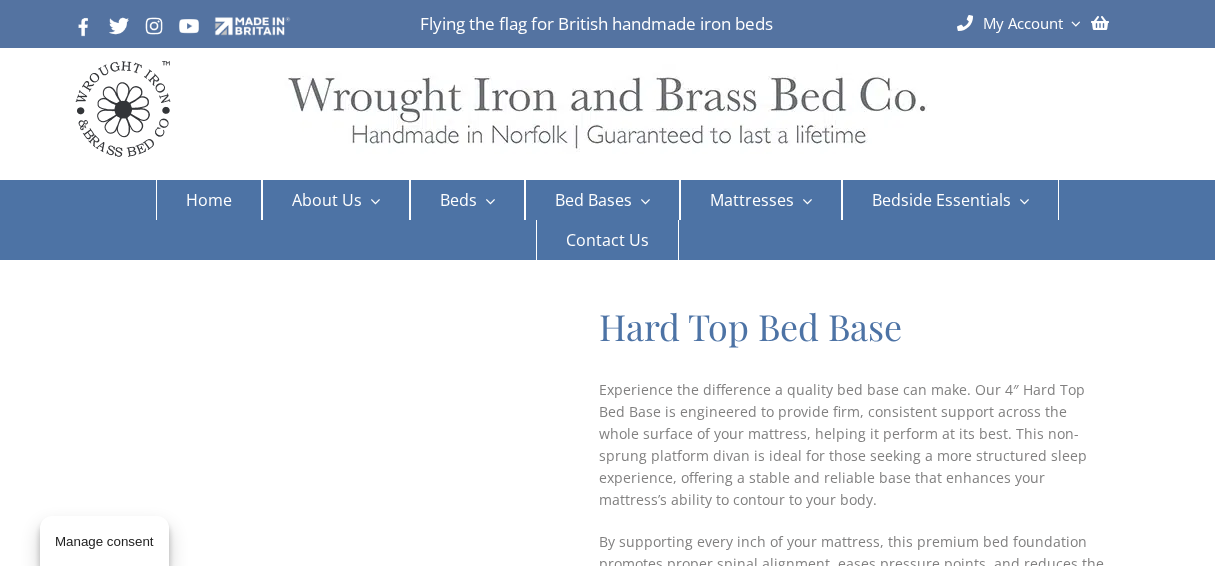 scroll, scrollTop: 0, scrollLeft: 0, axis: both 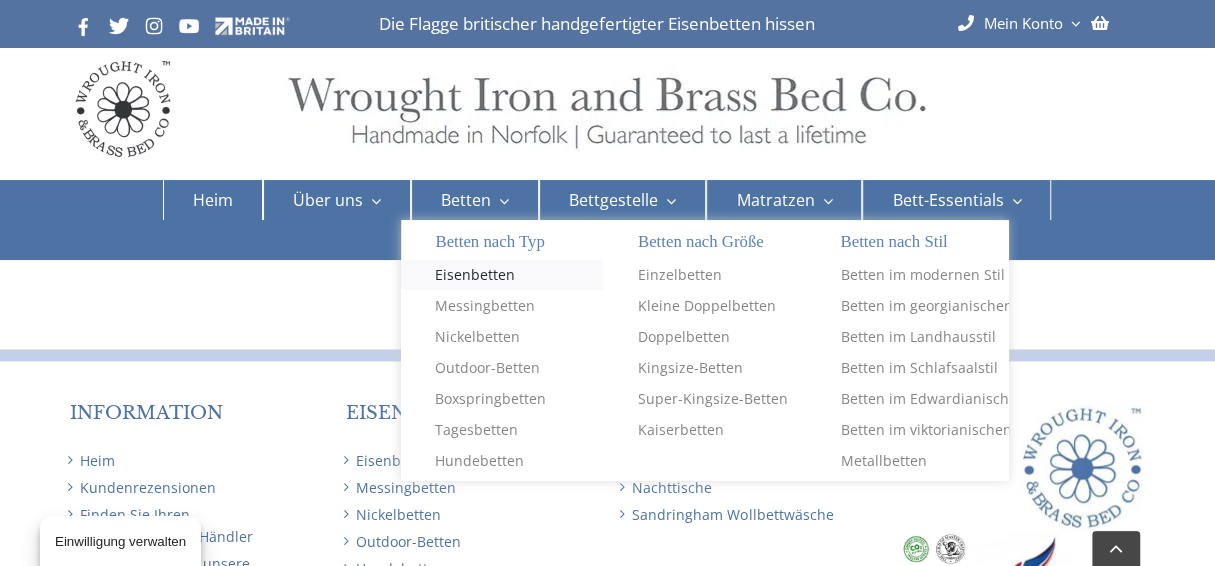 click on "Eisenbetten" at bounding box center (475, 274) 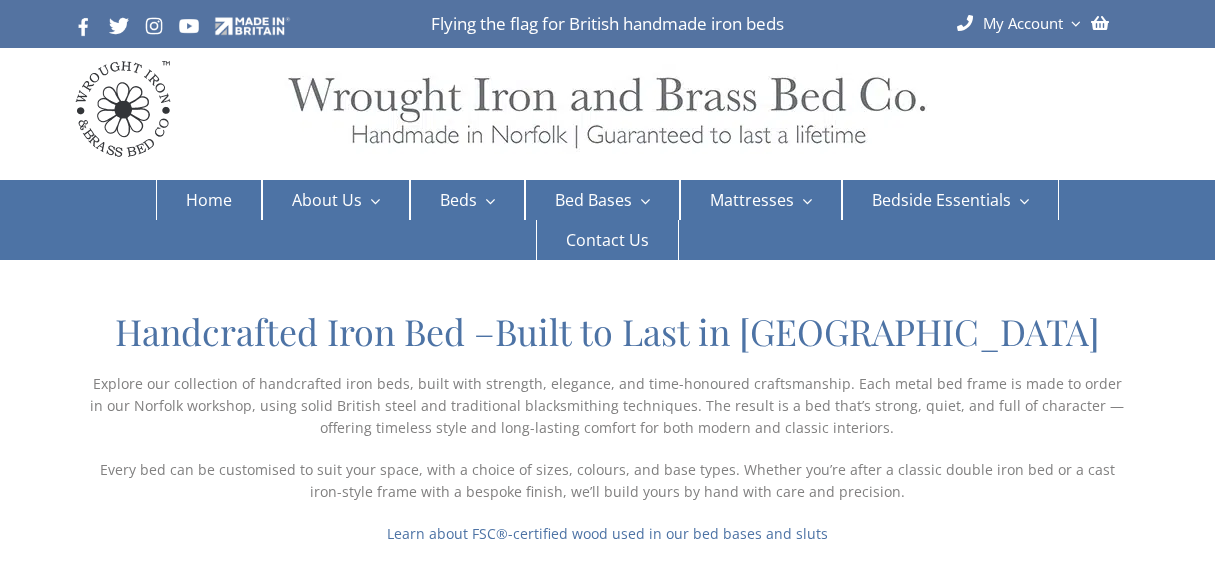 scroll, scrollTop: 0, scrollLeft: 0, axis: both 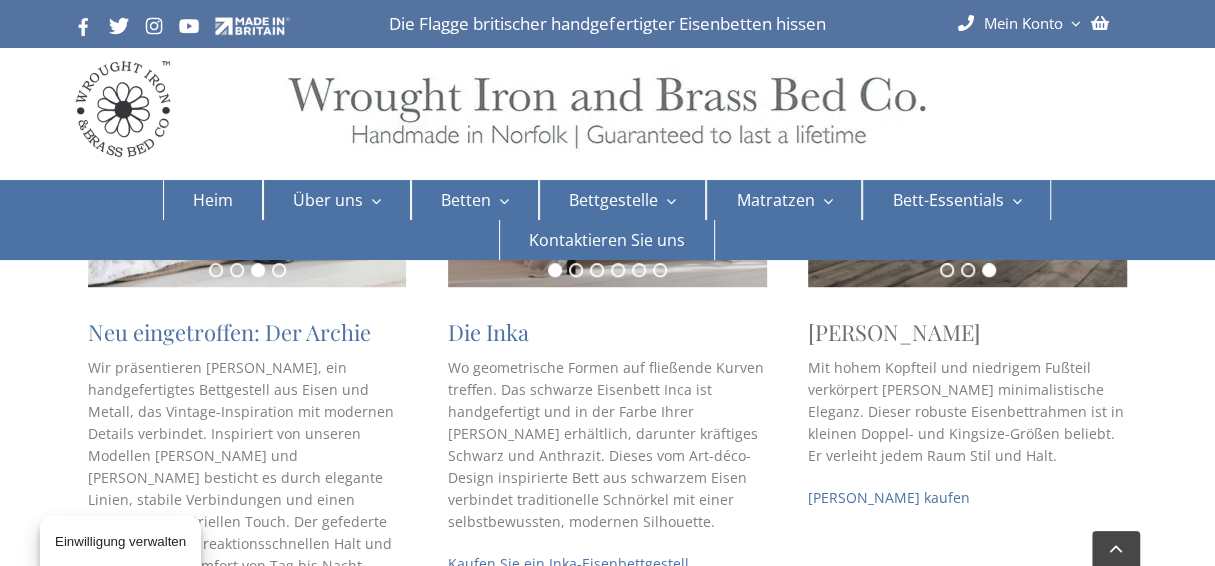 click on "[PERSON_NAME]" at bounding box center (894, 332) 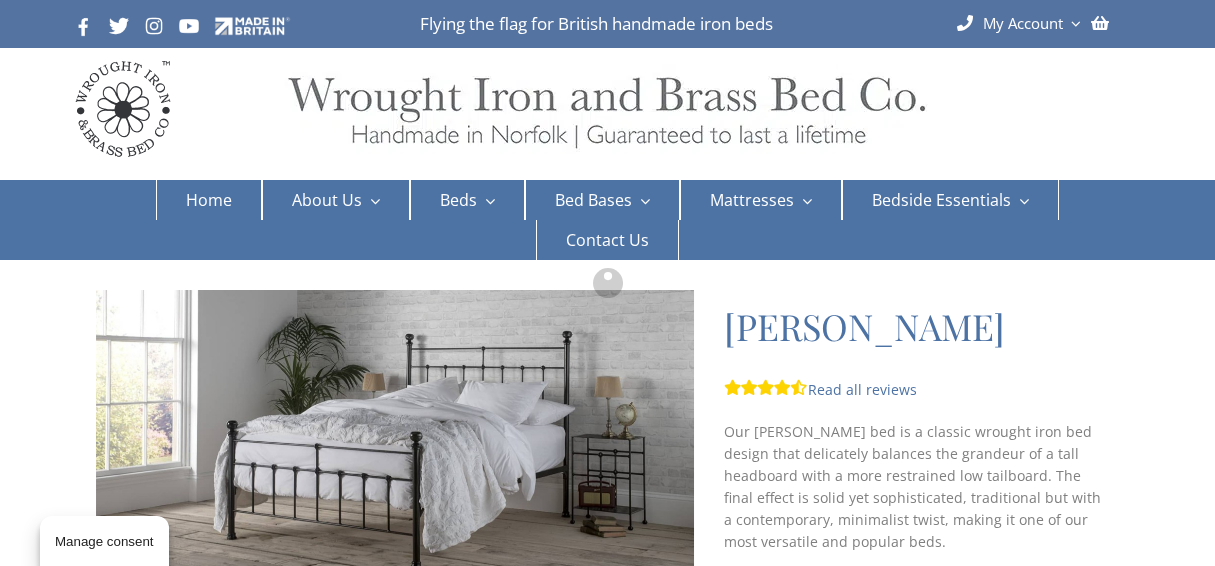 scroll, scrollTop: 0, scrollLeft: 0, axis: both 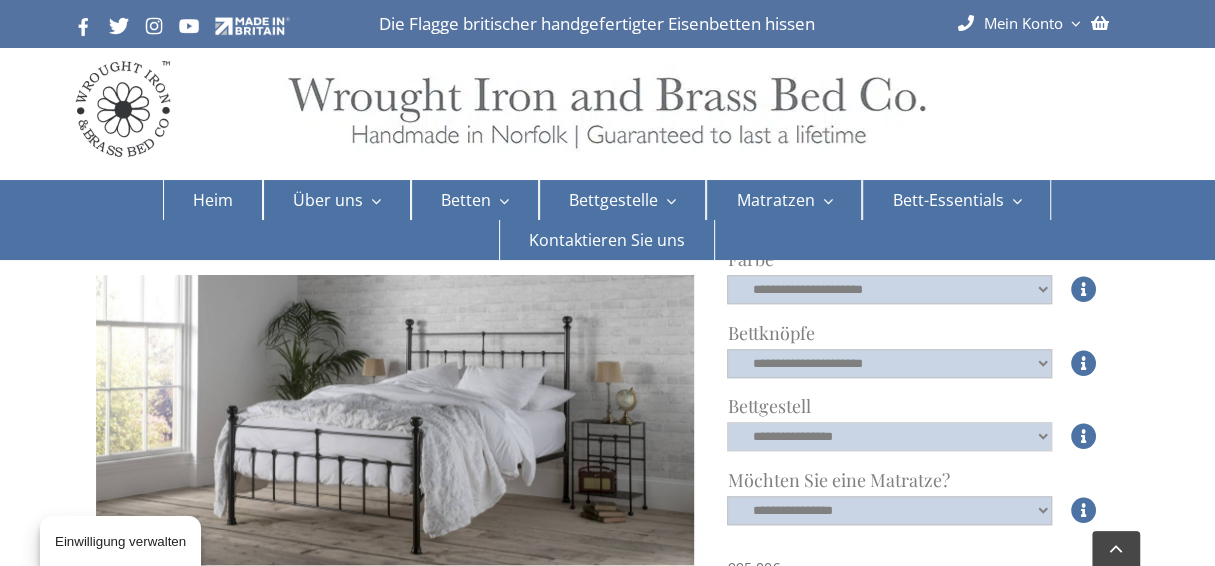 click on "**********" 